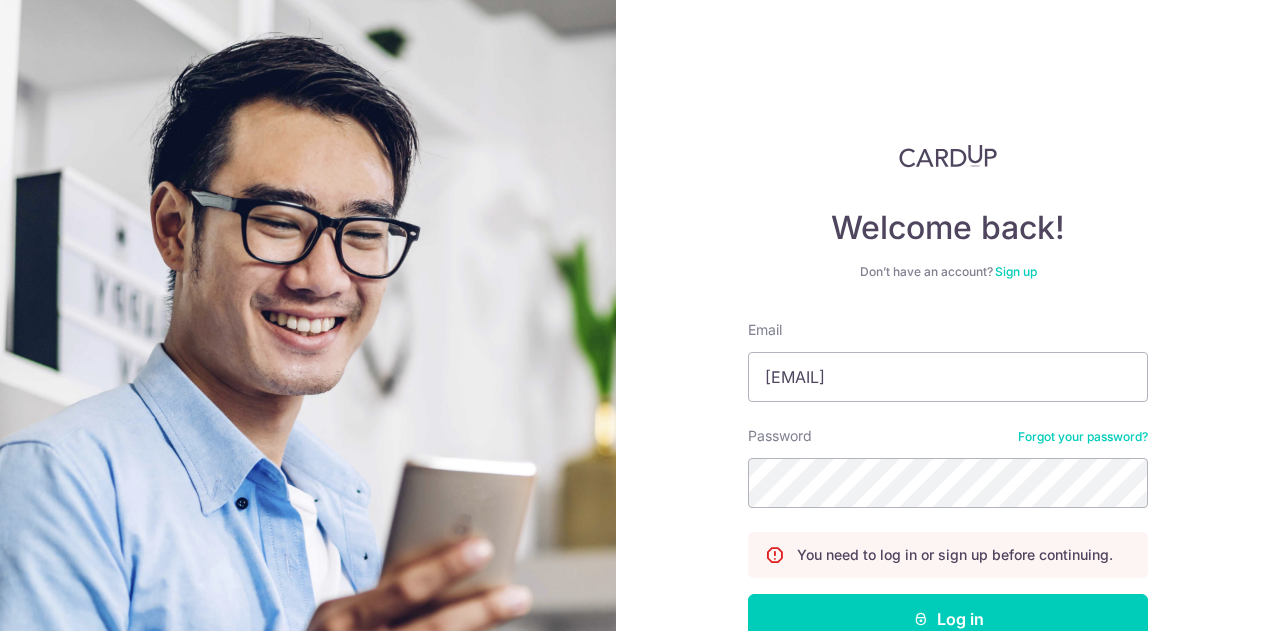 scroll, scrollTop: 0, scrollLeft: 0, axis: both 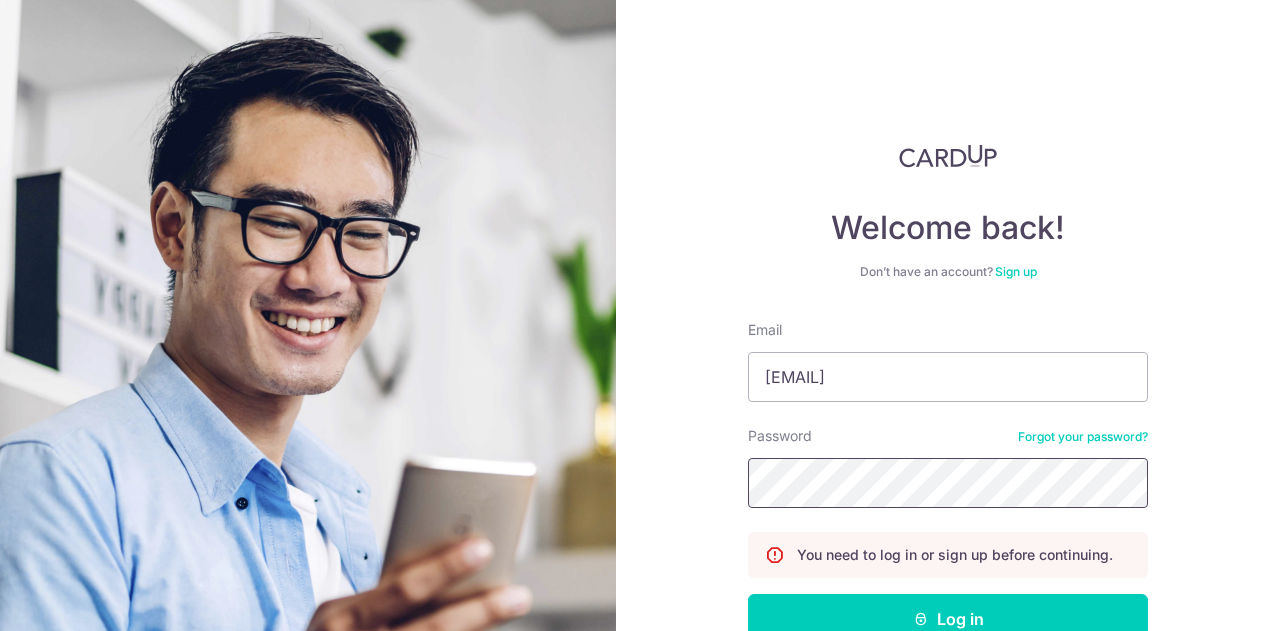 click on "Log in" at bounding box center [948, 619] 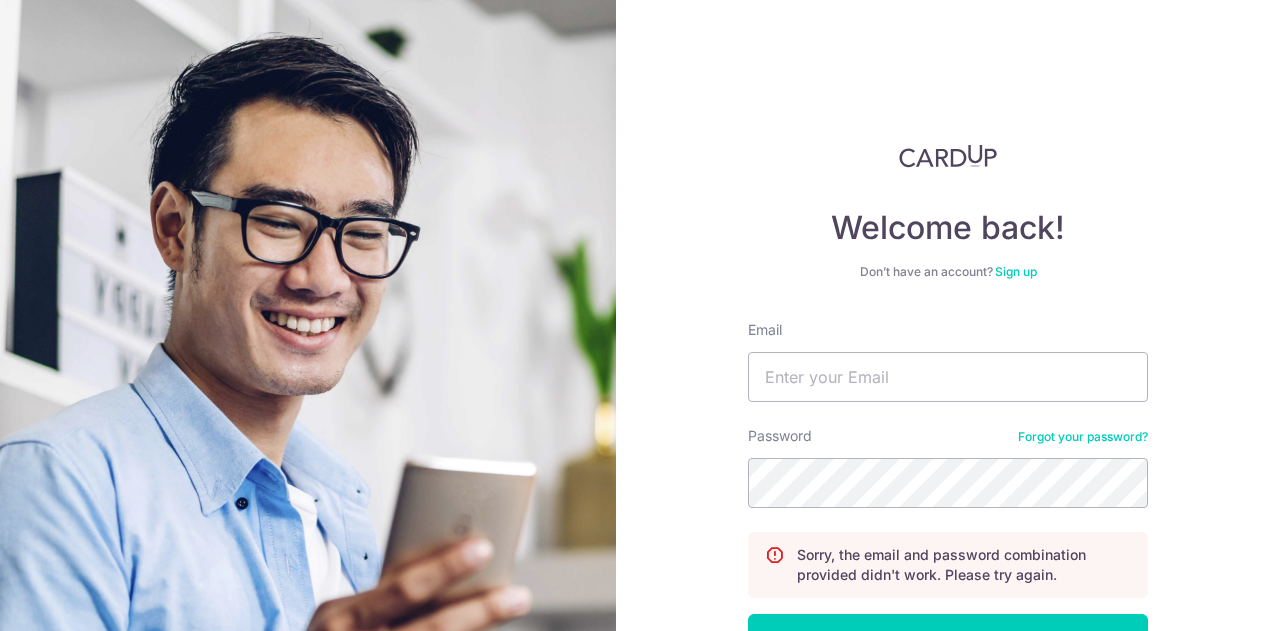 scroll, scrollTop: 0, scrollLeft: 0, axis: both 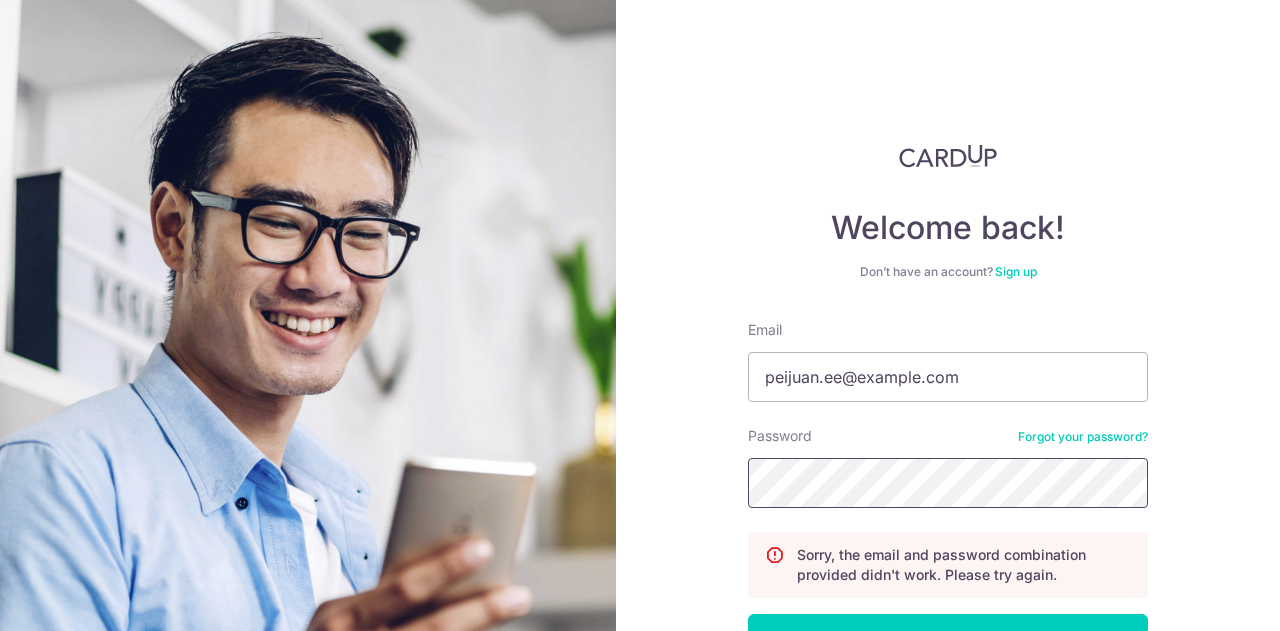 click on "Log in" at bounding box center [948, 639] 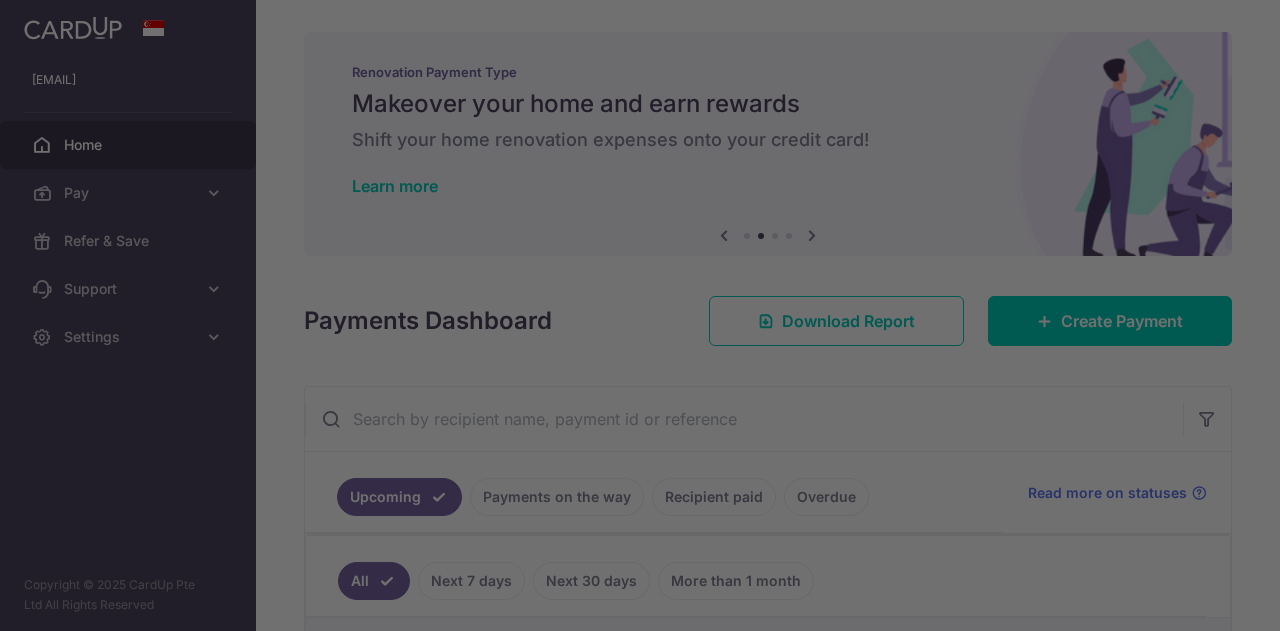 scroll, scrollTop: 0, scrollLeft: 0, axis: both 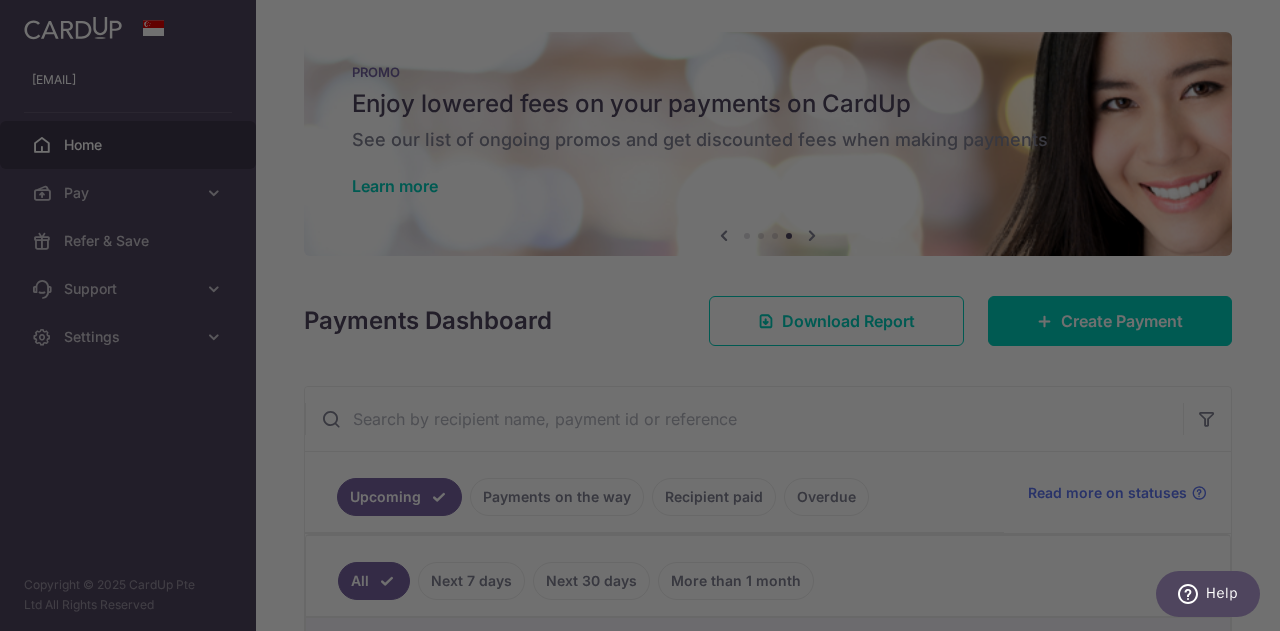click at bounding box center (646, 318) 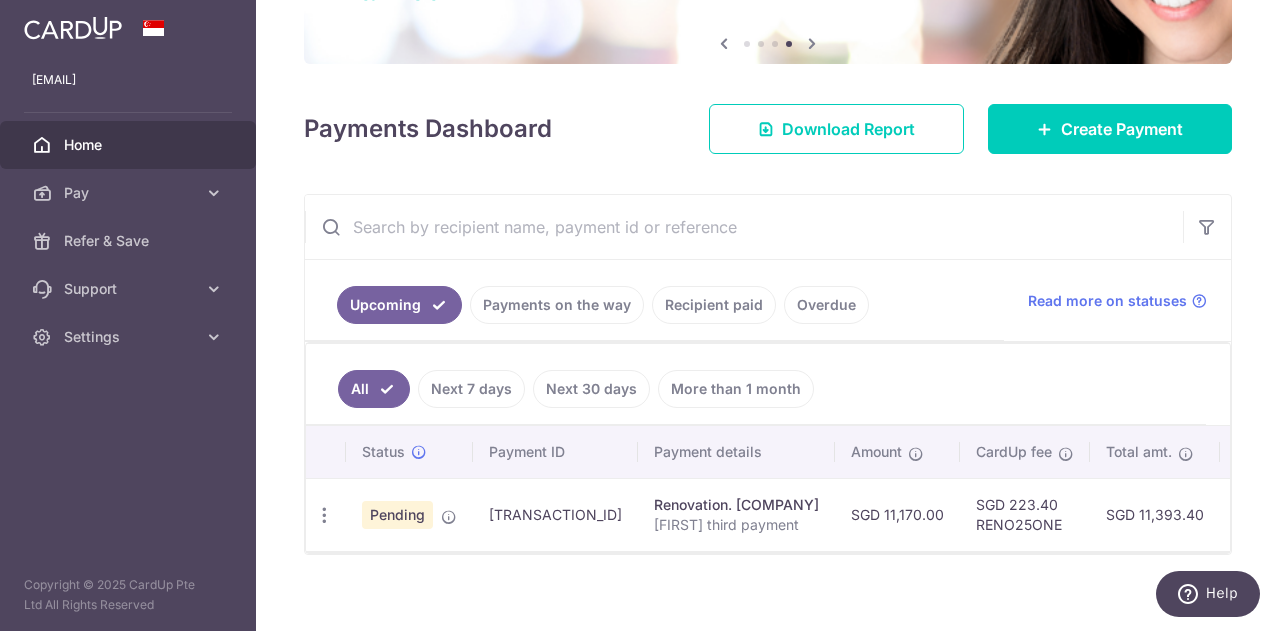 scroll, scrollTop: 213, scrollLeft: 0, axis: vertical 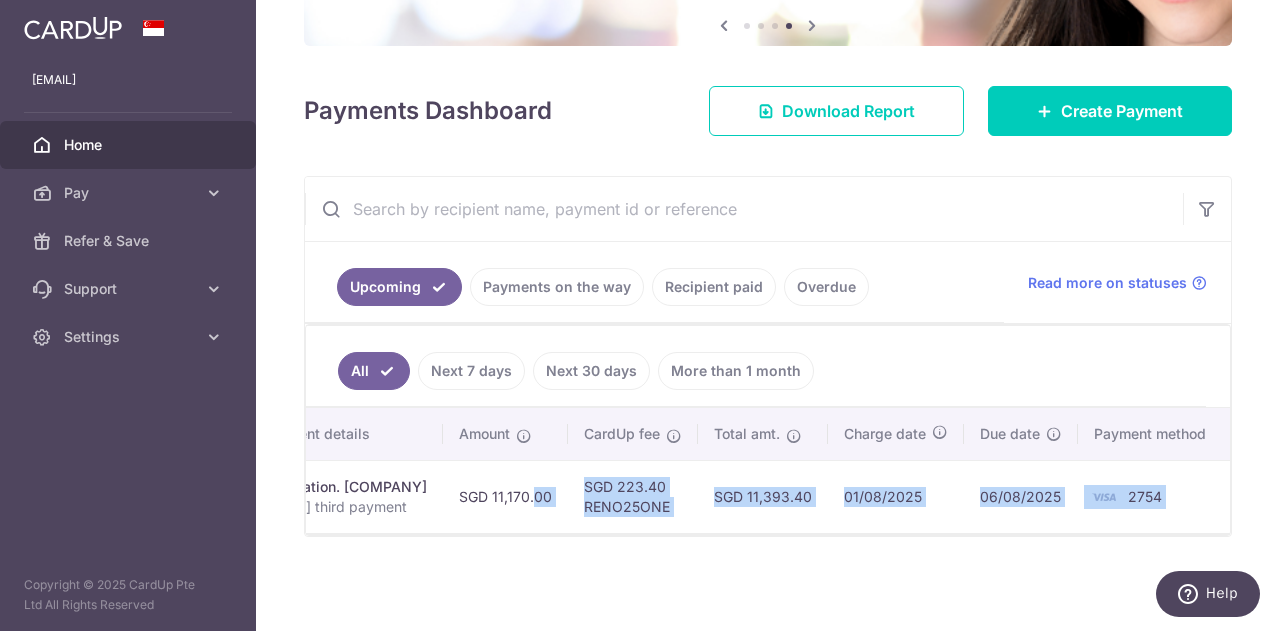 drag, startPoint x: 996, startPoint y: 535, endPoint x: 508, endPoint y: 521, distance: 488.20078 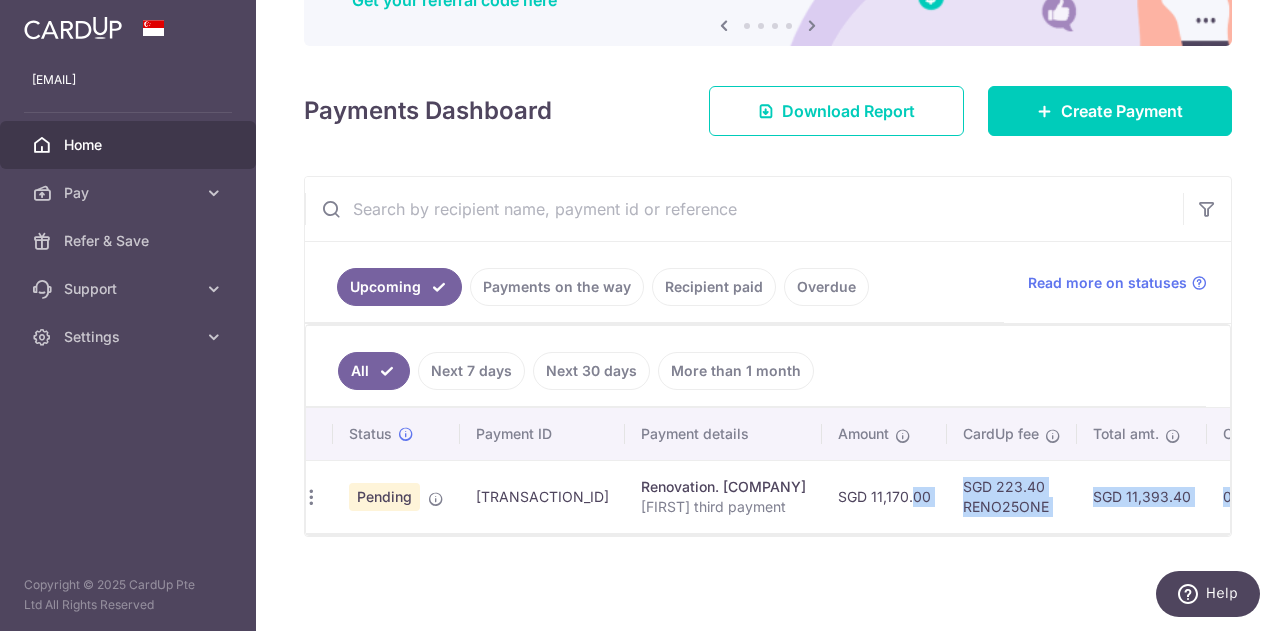 scroll, scrollTop: 0, scrollLeft: 0, axis: both 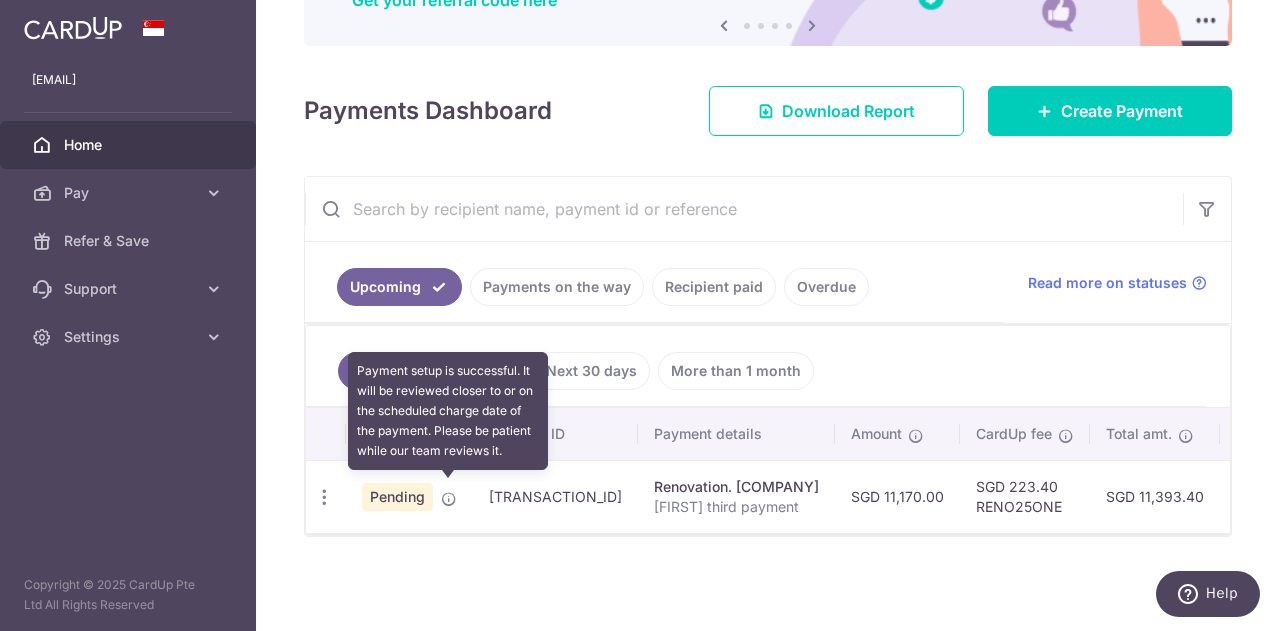 click at bounding box center [449, 499] 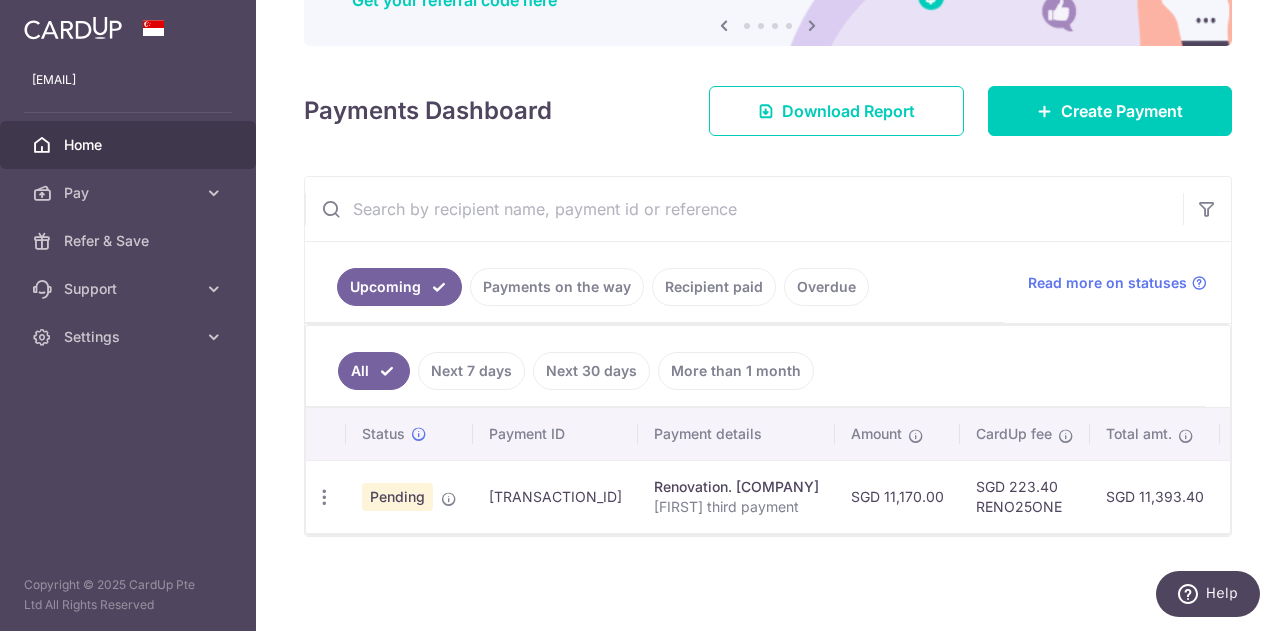 click on "Pending" at bounding box center [397, 497] 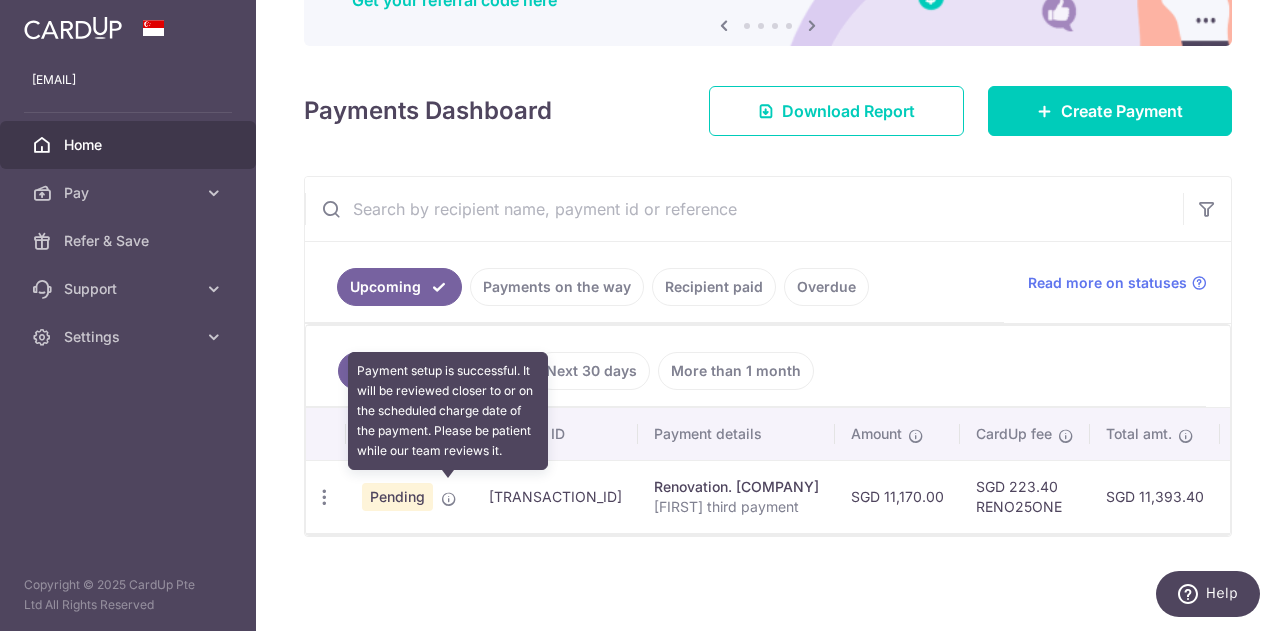 click at bounding box center [449, 499] 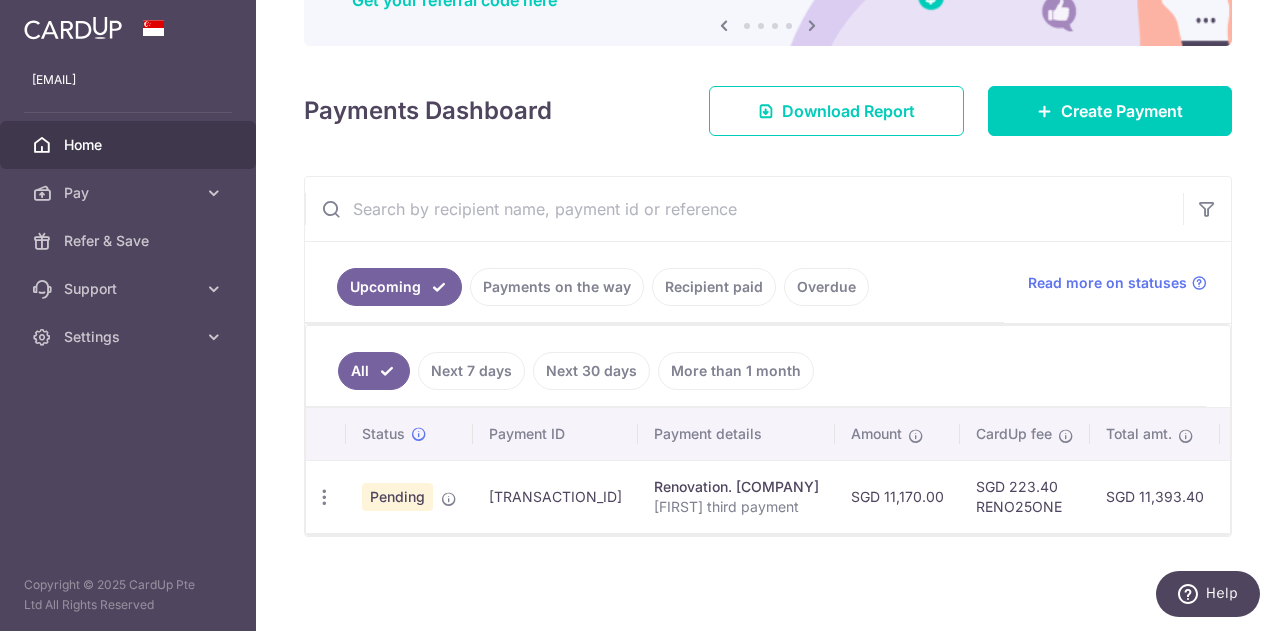 scroll, scrollTop: 0, scrollLeft: 426, axis: horizontal 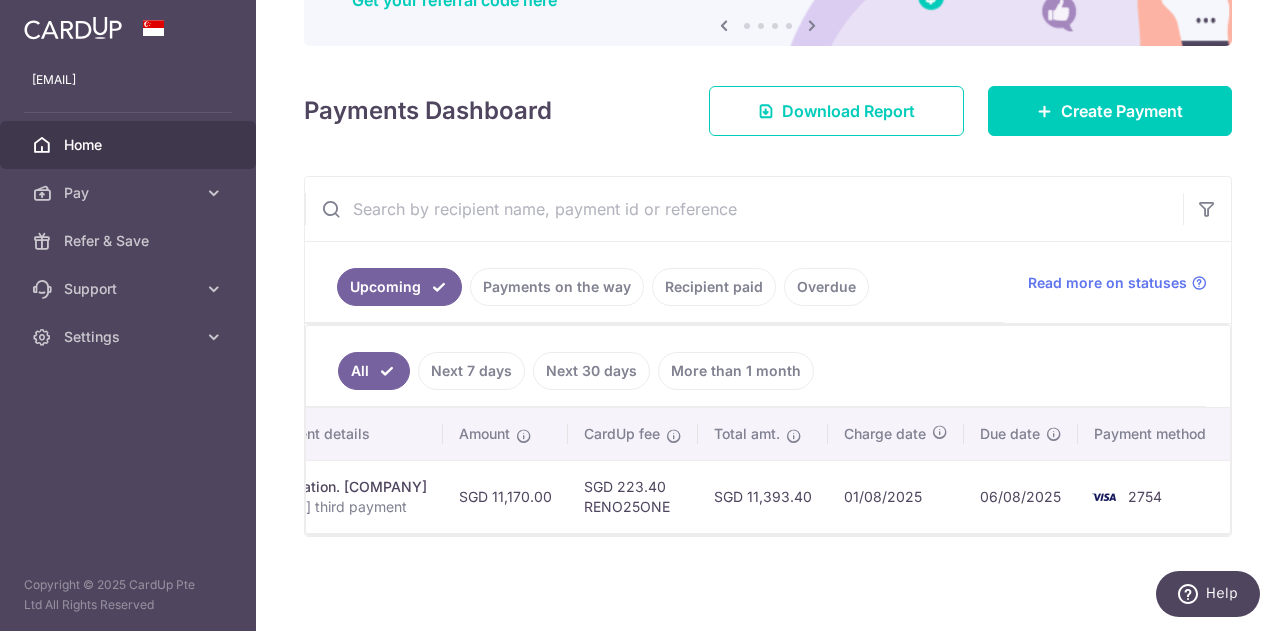 click on "2754" at bounding box center (1154, 496) 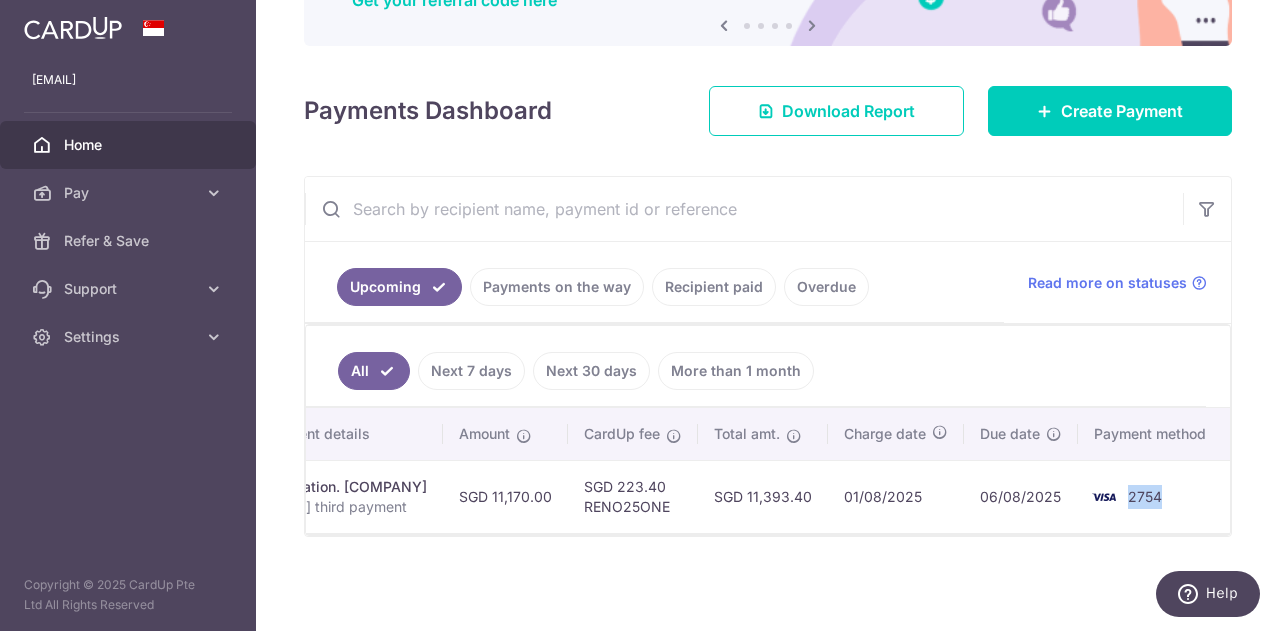 click on "2754" at bounding box center (1154, 496) 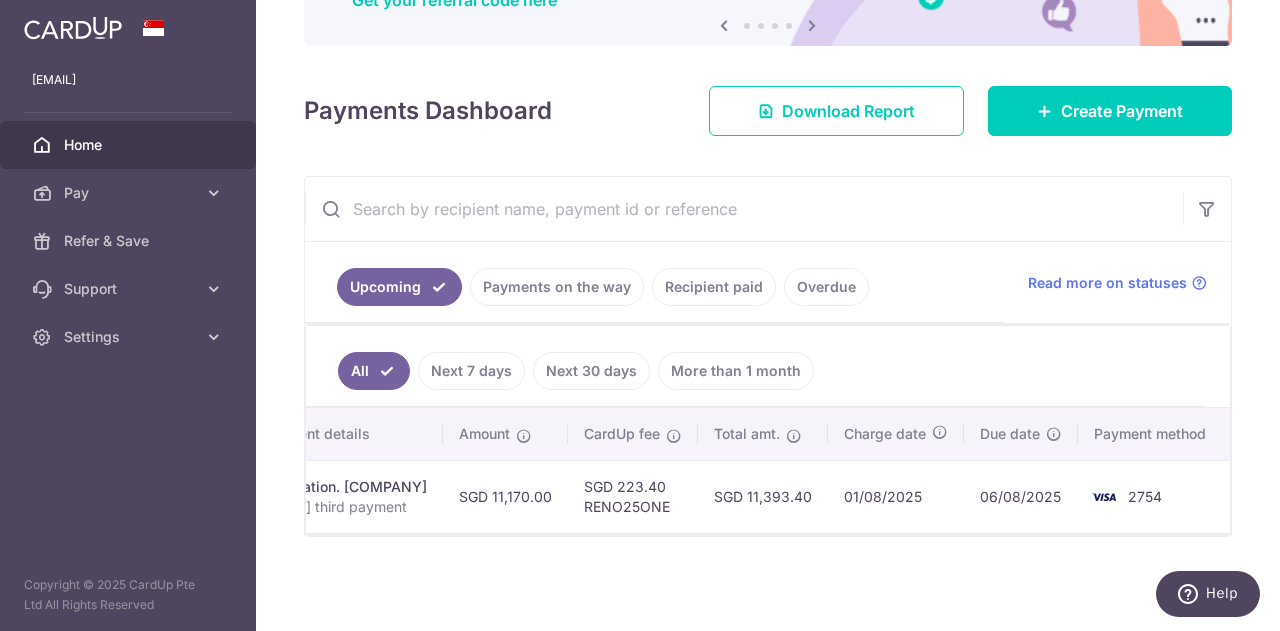 click on "06/08/2025" at bounding box center [1021, 496] 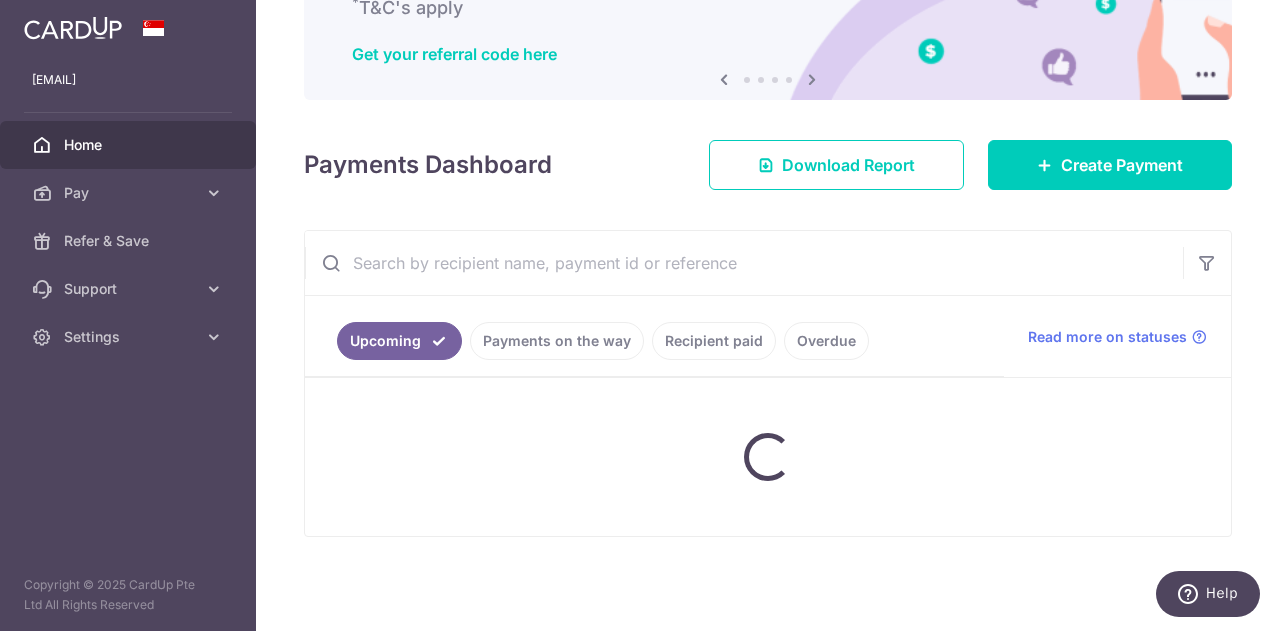 scroll, scrollTop: 152, scrollLeft: 0, axis: vertical 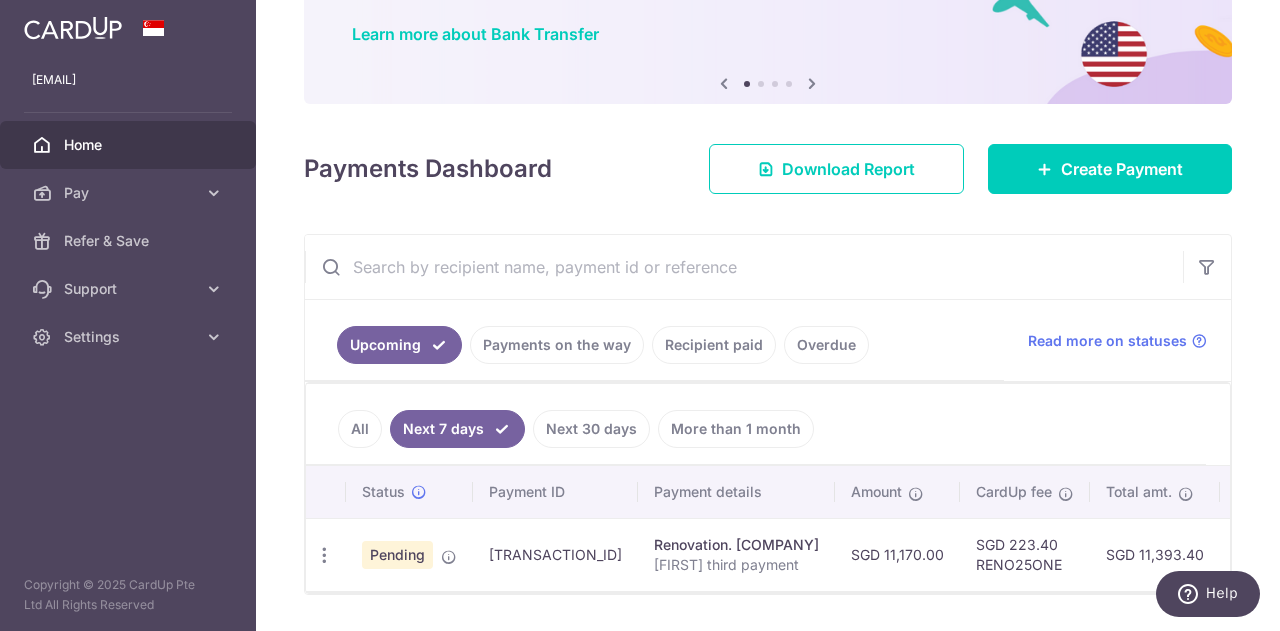 click on "All" at bounding box center [360, 429] 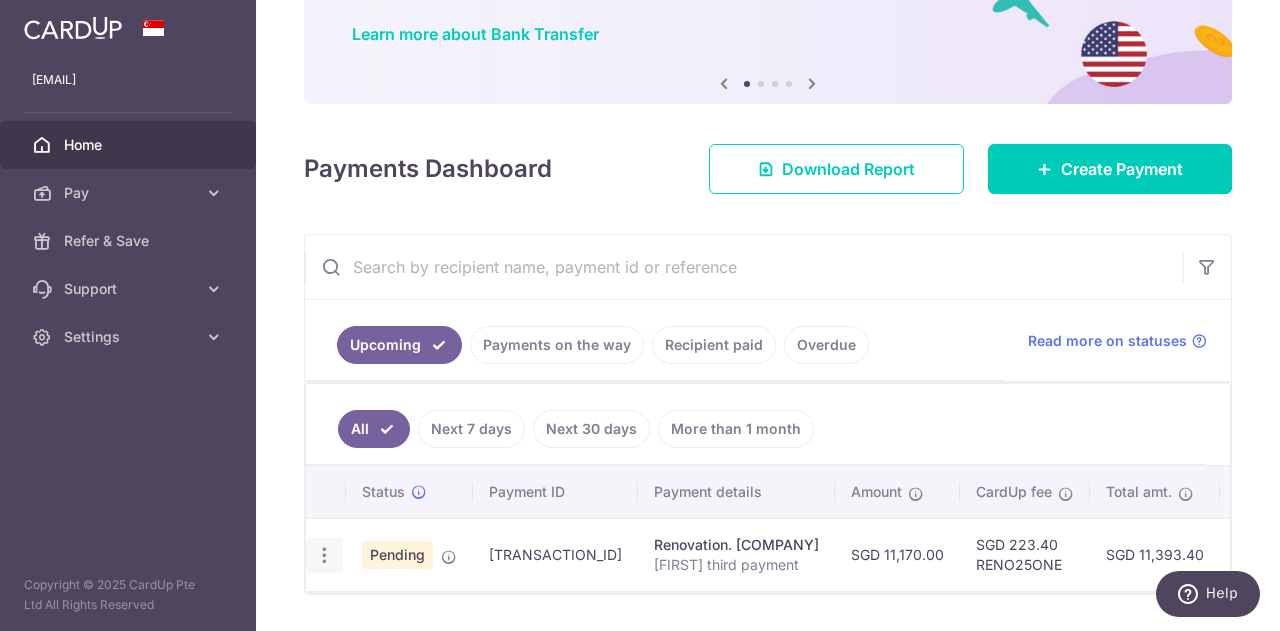 click at bounding box center [324, 555] 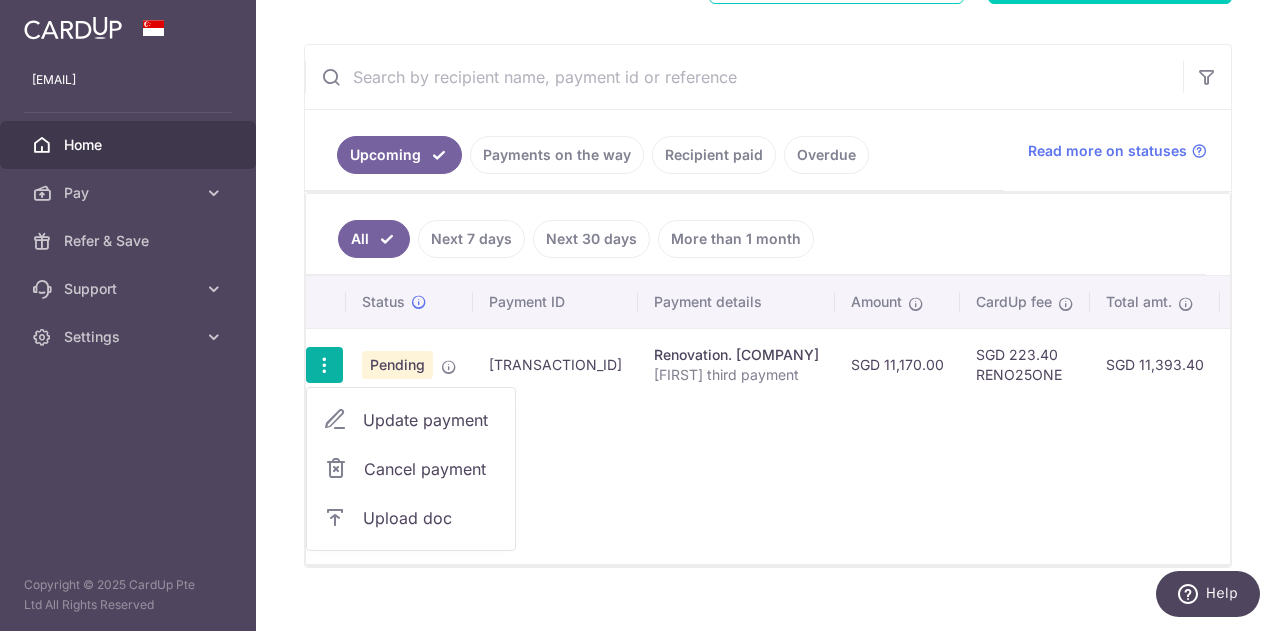 scroll, scrollTop: 352, scrollLeft: 0, axis: vertical 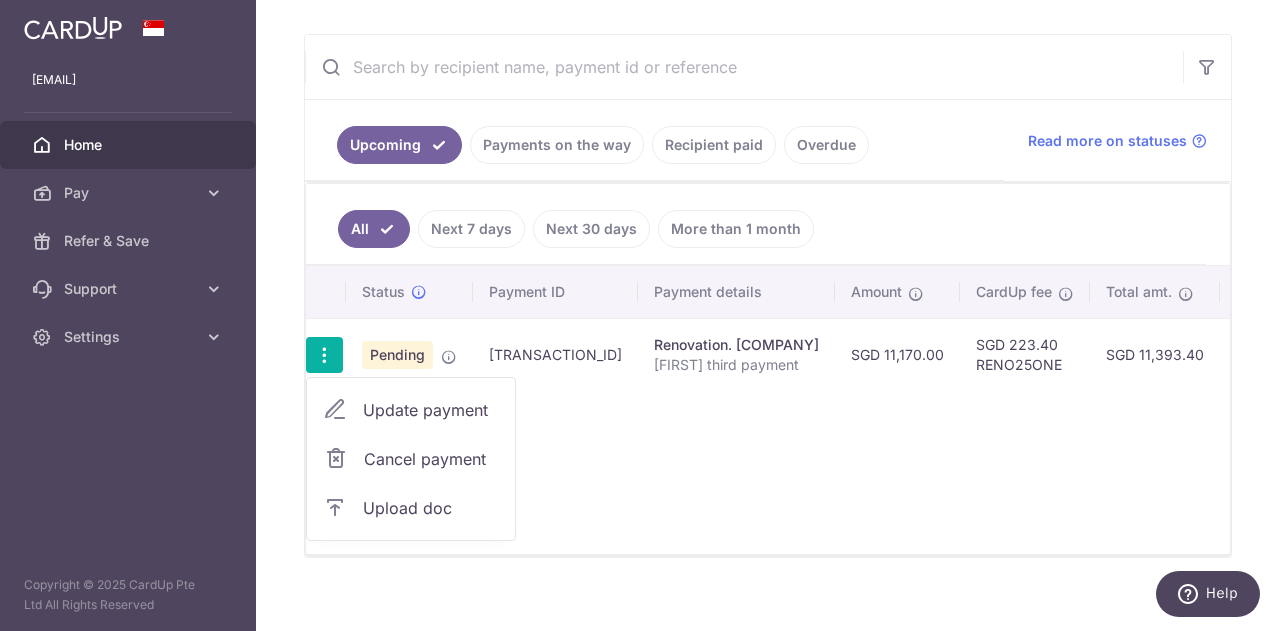 click on "Upload doc" at bounding box center [431, 508] 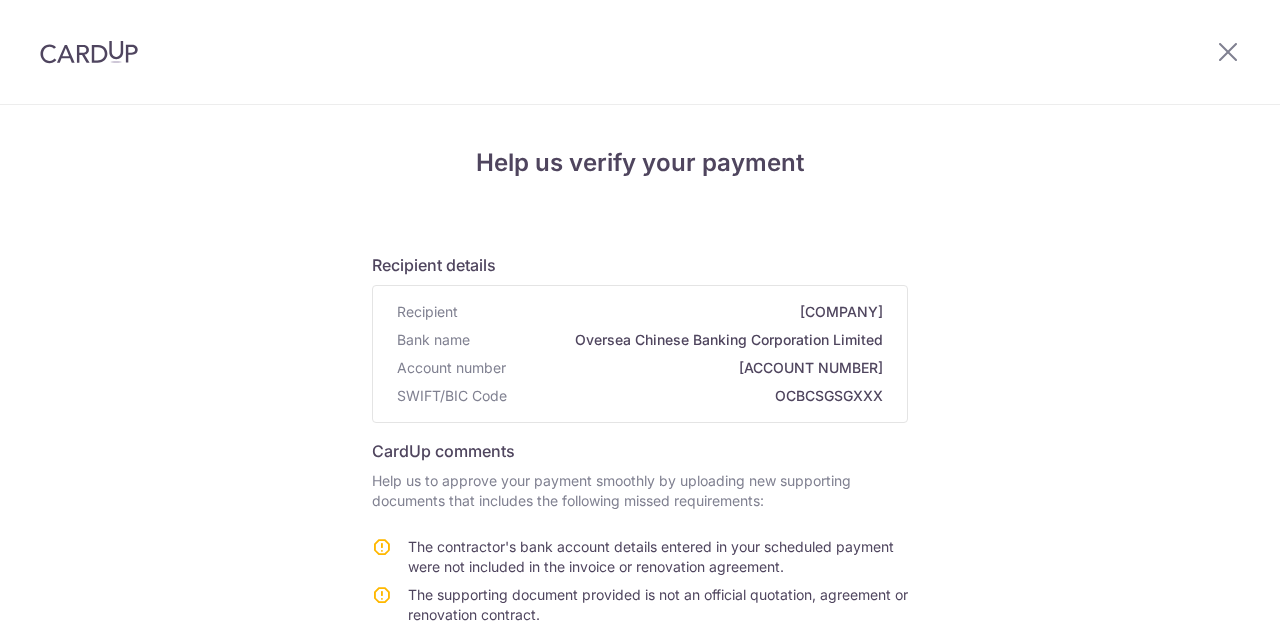 scroll, scrollTop: 0, scrollLeft: 0, axis: both 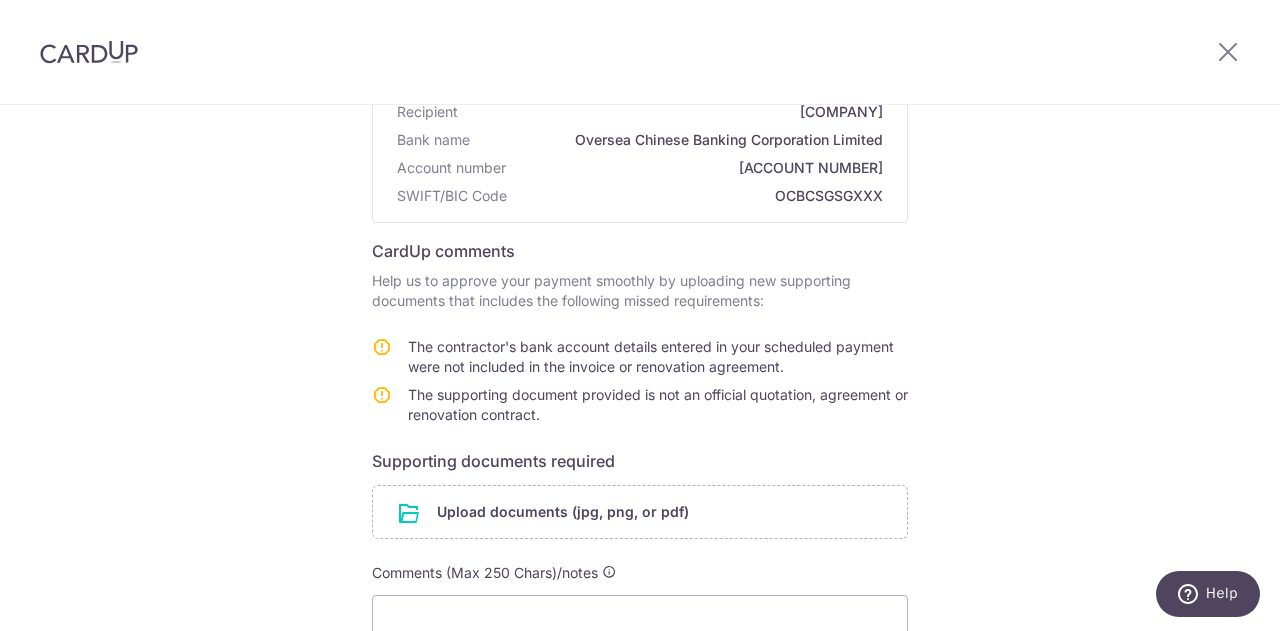 click on "Help us verify your payment
Recipient details
Recipient
Hello House Pte Ltd
Bank name
Oversea Chinese Banking Corporation Limited
Account number
595059585001
SWIFT/BIC Code
OCBCSGSGXXX
CardUp comments
Help us to approve your payment smoothly by uploading new supporting documents that includes the following missed requirements:
The contractor's bank account details entered in your scheduled payment were not included in the invoice or renovation agreement.
The supporting document provided is not an official quotation, agreement or renovation contract.
Supporting documents required" at bounding box center [640, 406] 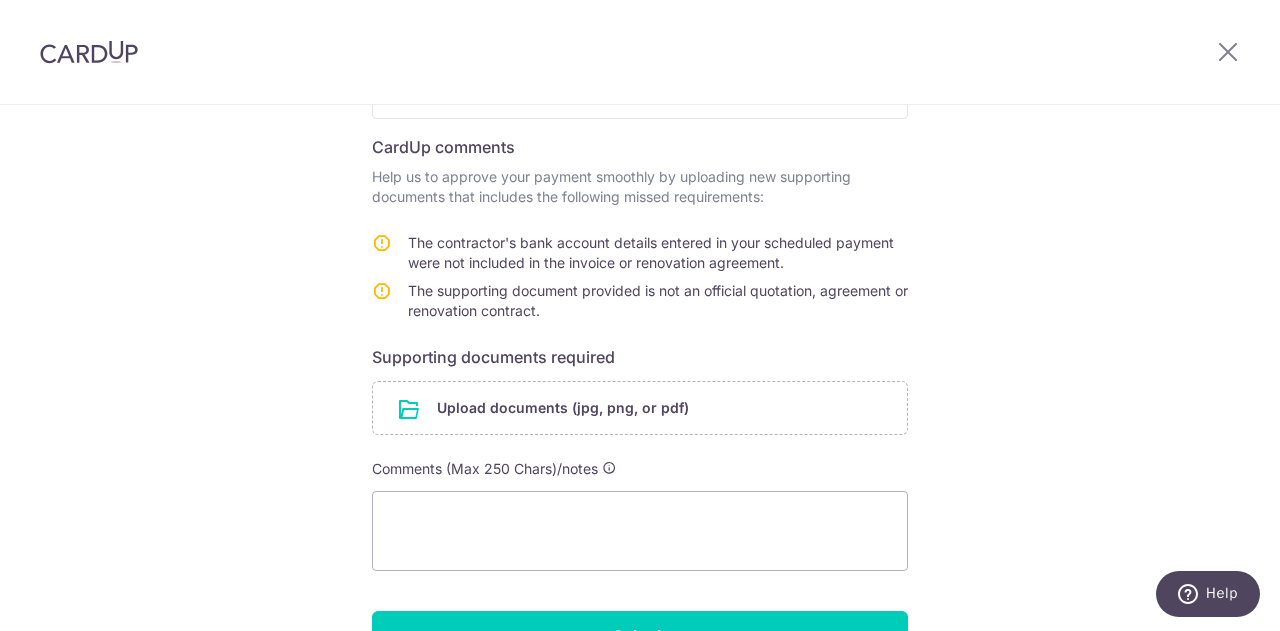 scroll, scrollTop: 274, scrollLeft: 0, axis: vertical 